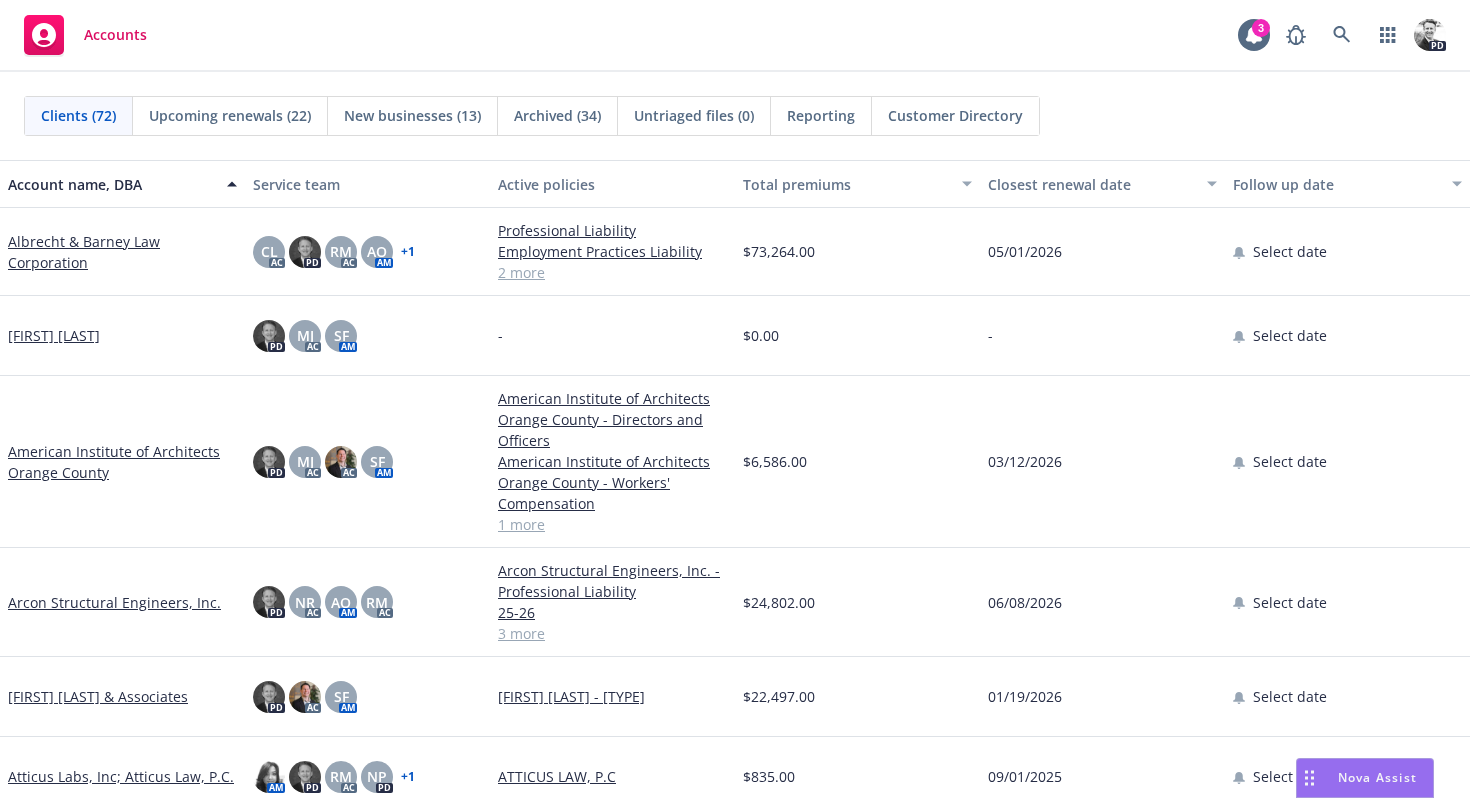 scroll, scrollTop: 0, scrollLeft: 0, axis: both 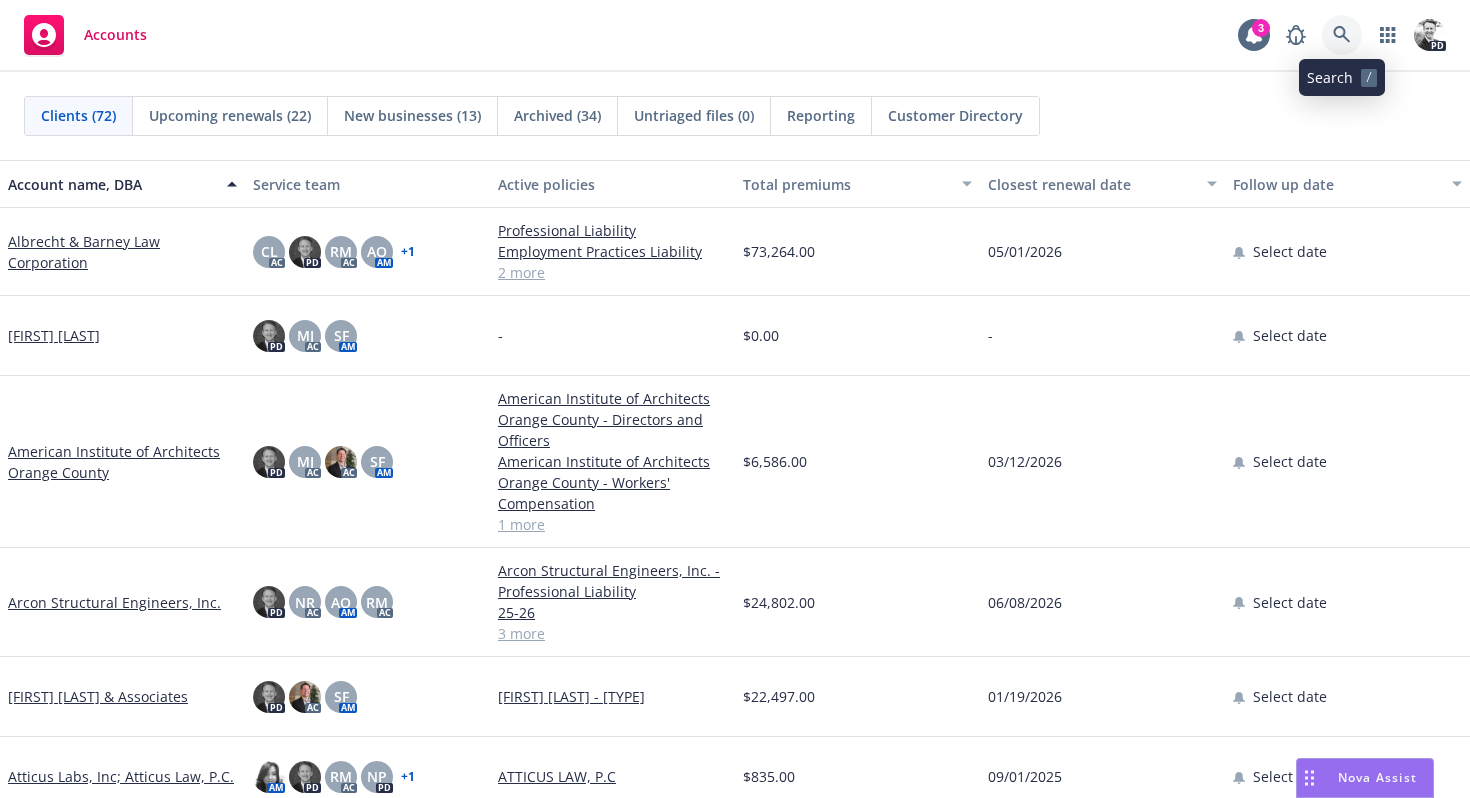 click 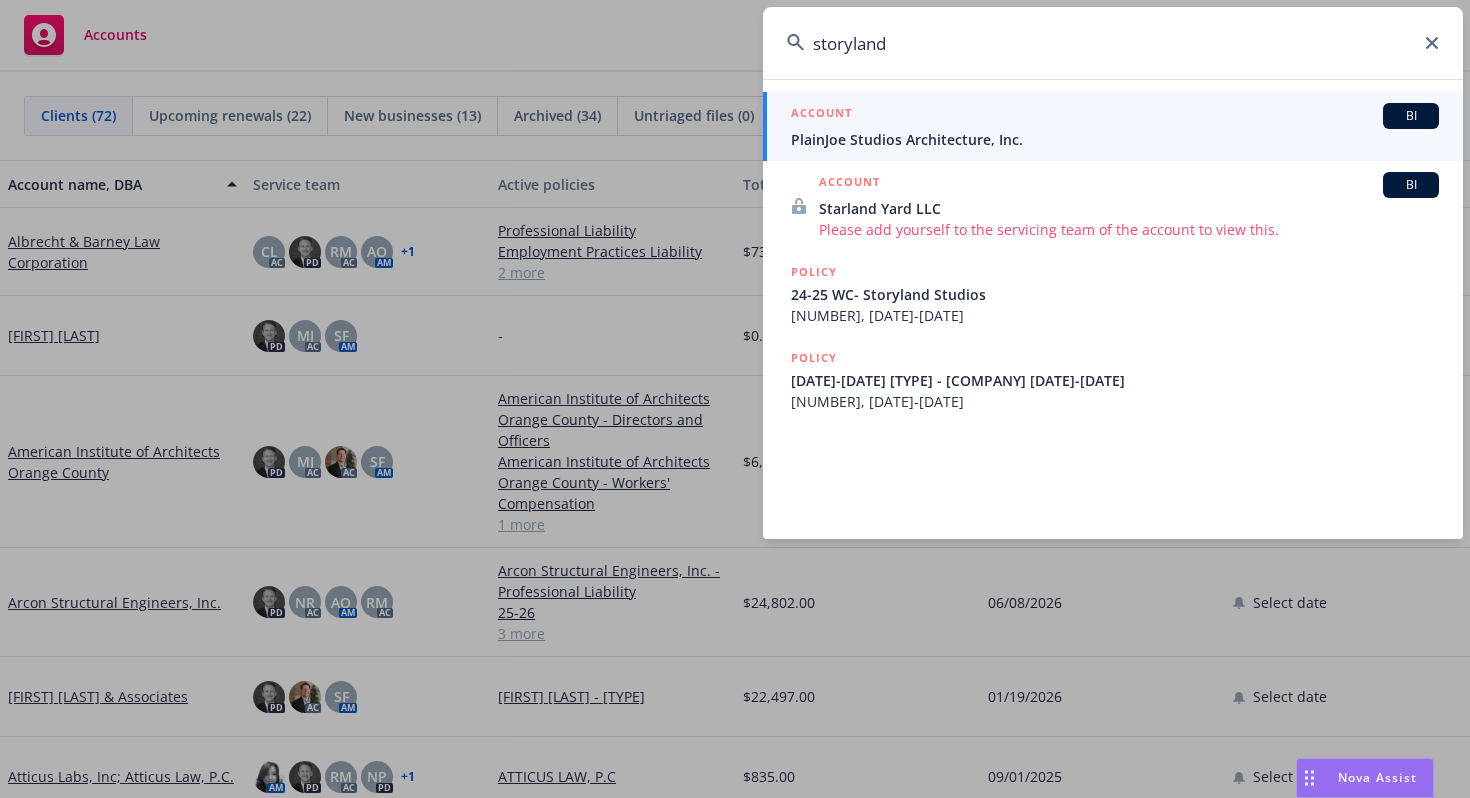 type on "storyland" 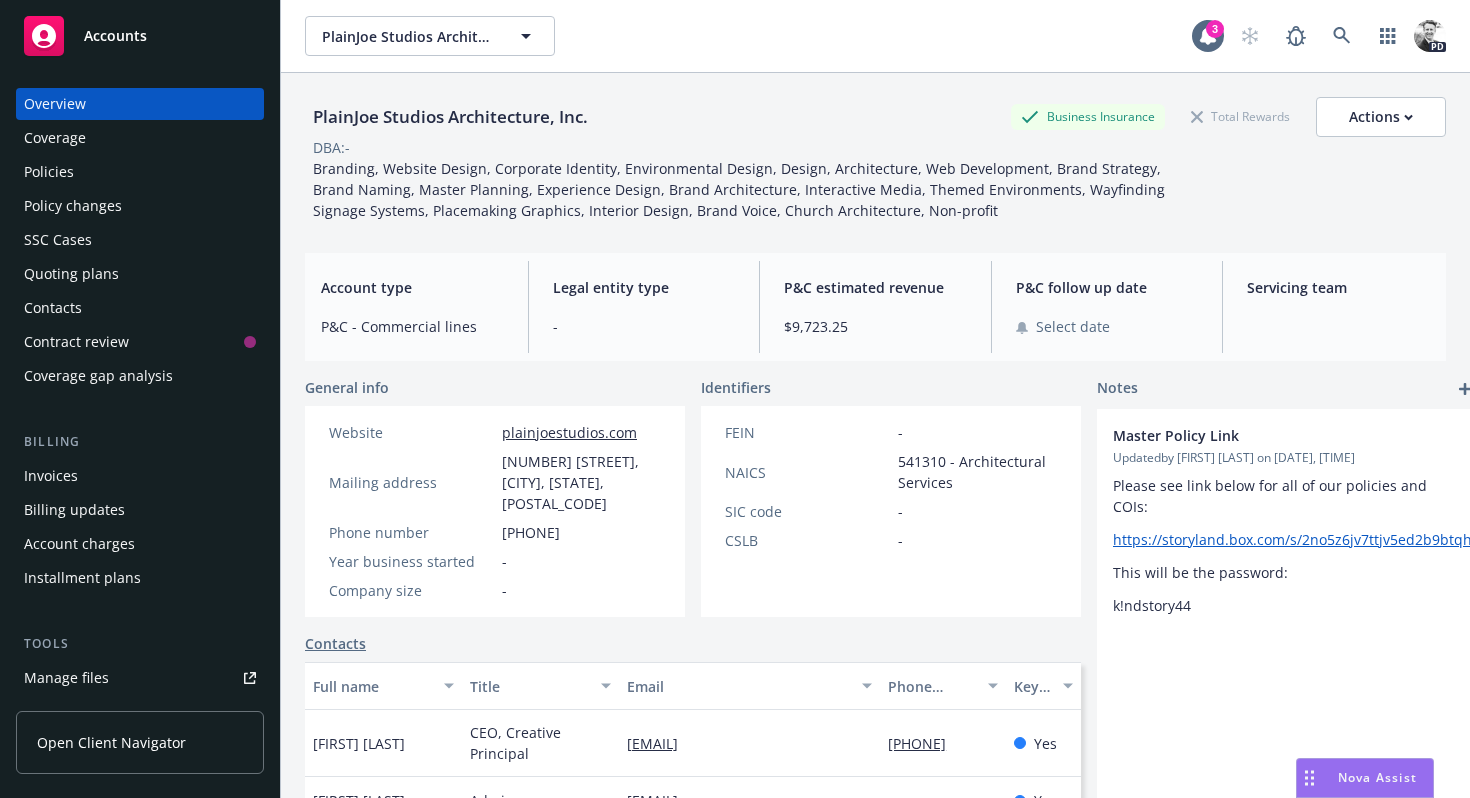 click on "Policies" at bounding box center (49, 172) 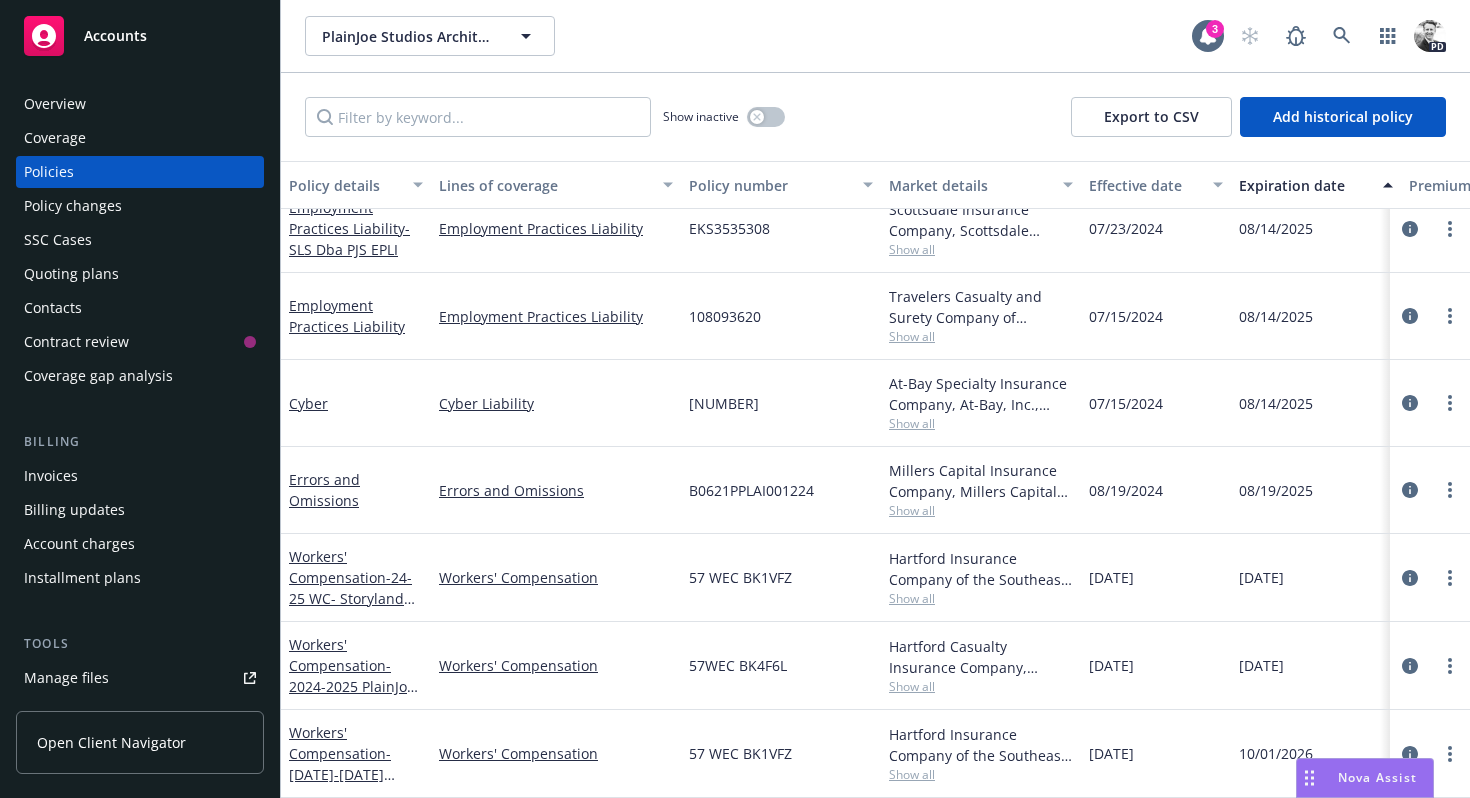 scroll, scrollTop: 0, scrollLeft: 0, axis: both 